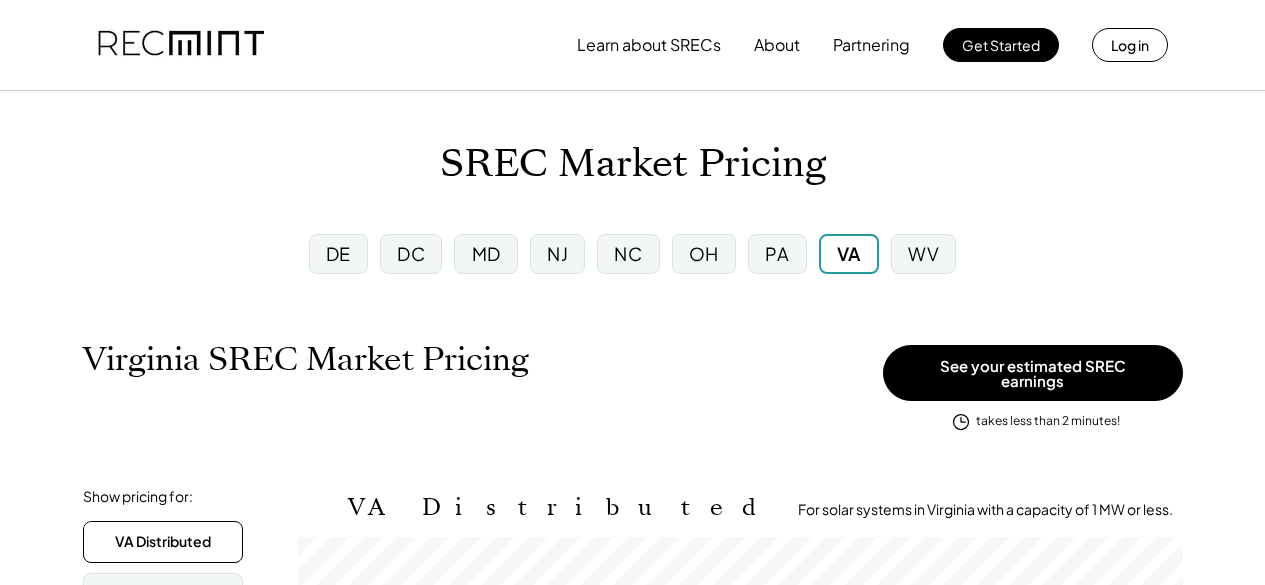 scroll, scrollTop: 0, scrollLeft: 0, axis: both 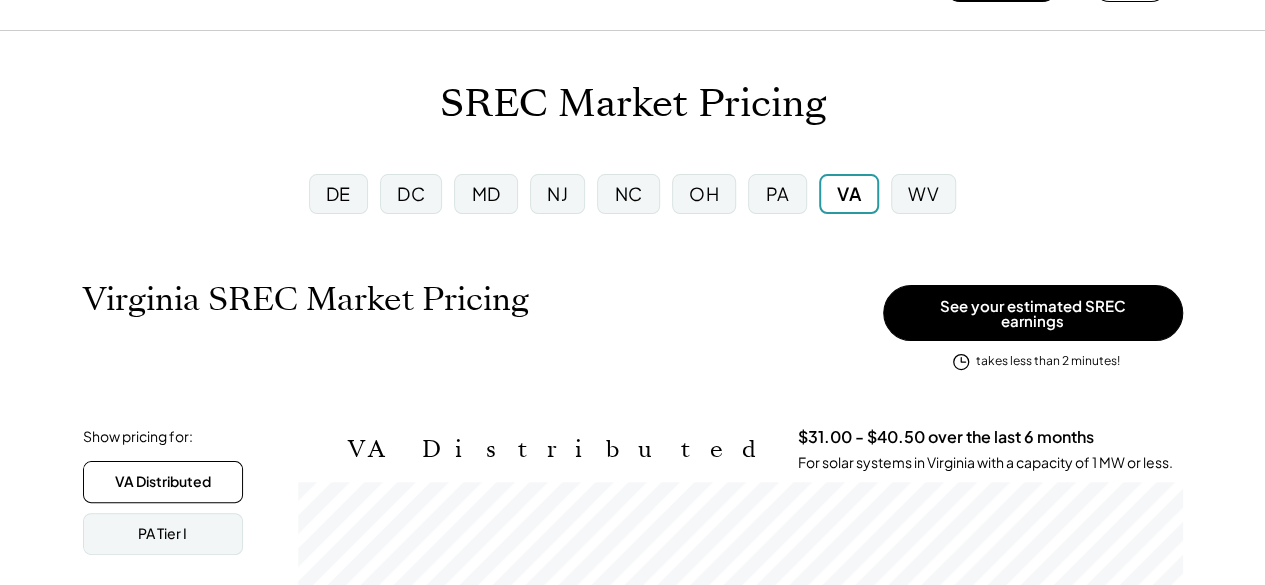 click on "See your estimated SREC earnings" at bounding box center (1033, 313) 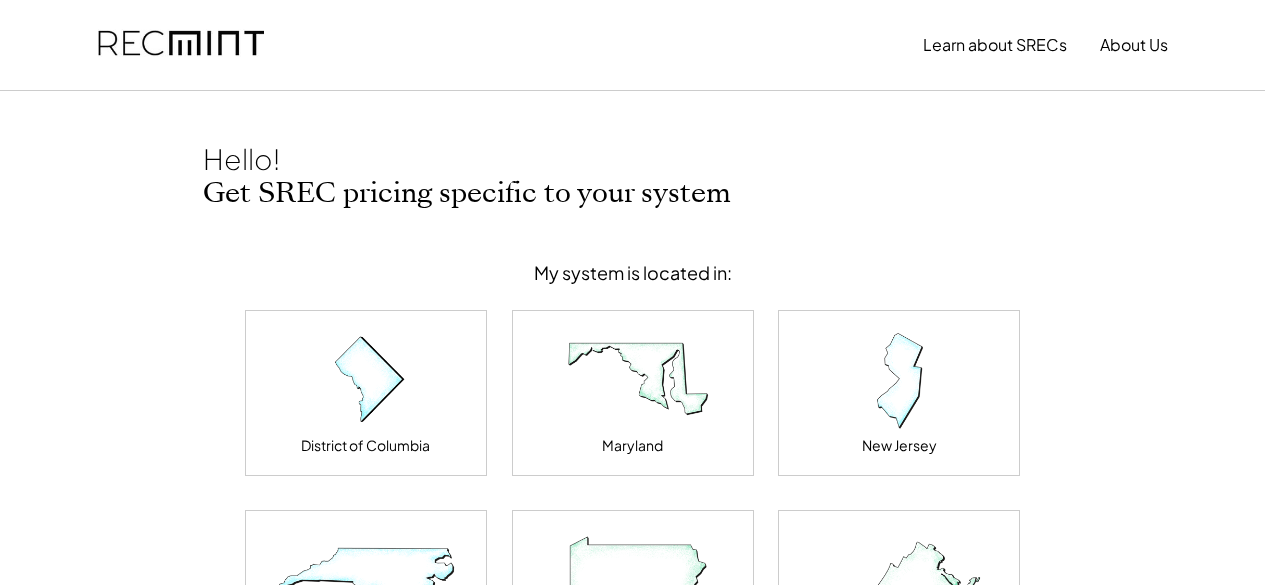scroll, scrollTop: 0, scrollLeft: 0, axis: both 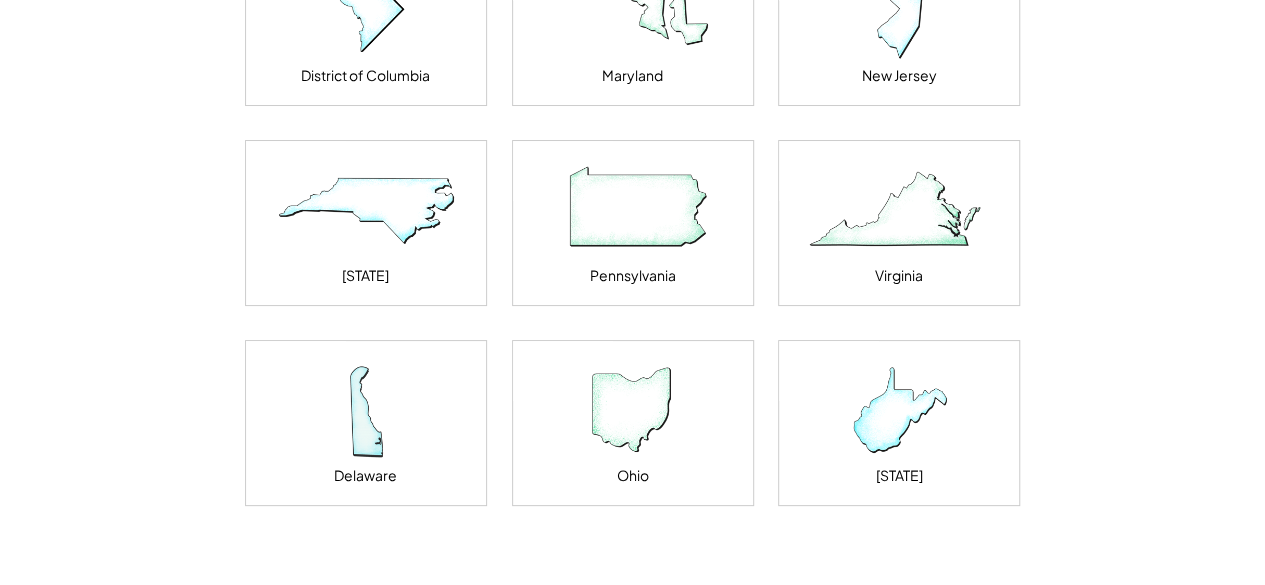 click at bounding box center [899, 211] 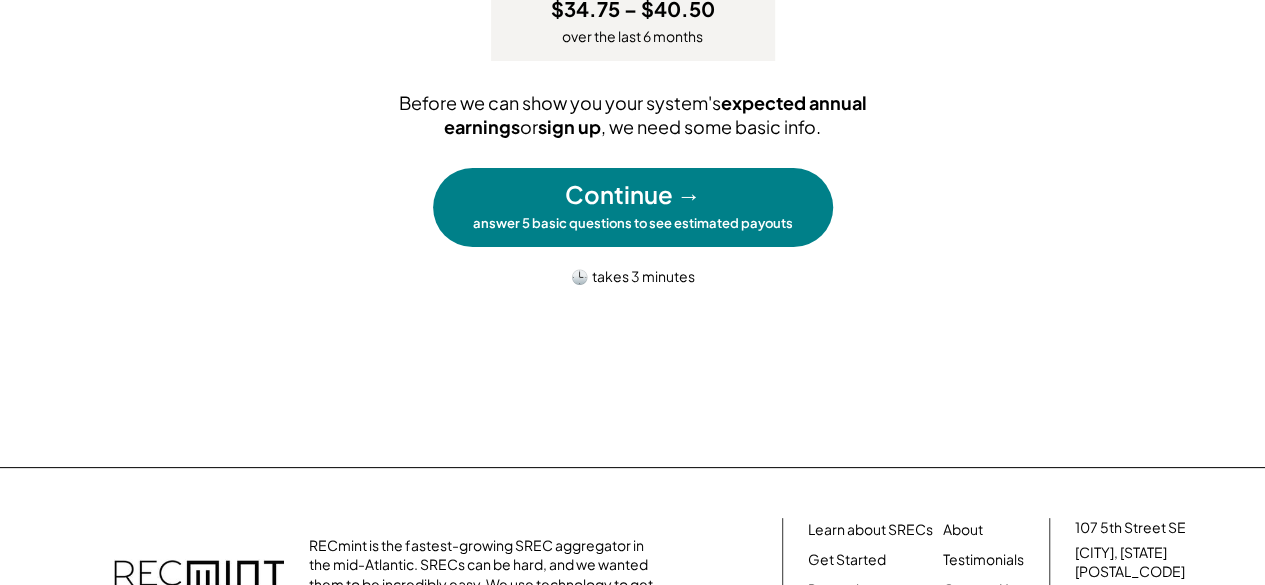 scroll, scrollTop: 109, scrollLeft: 0, axis: vertical 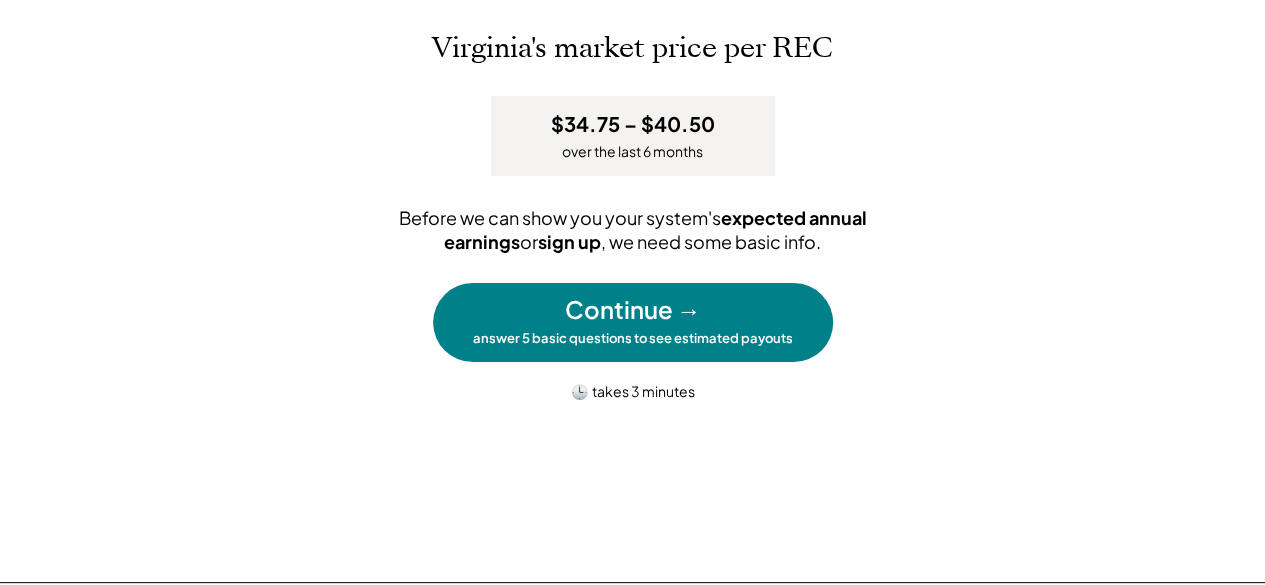 click on "answer 5 basic questions to see estimated payouts" at bounding box center (633, 338) 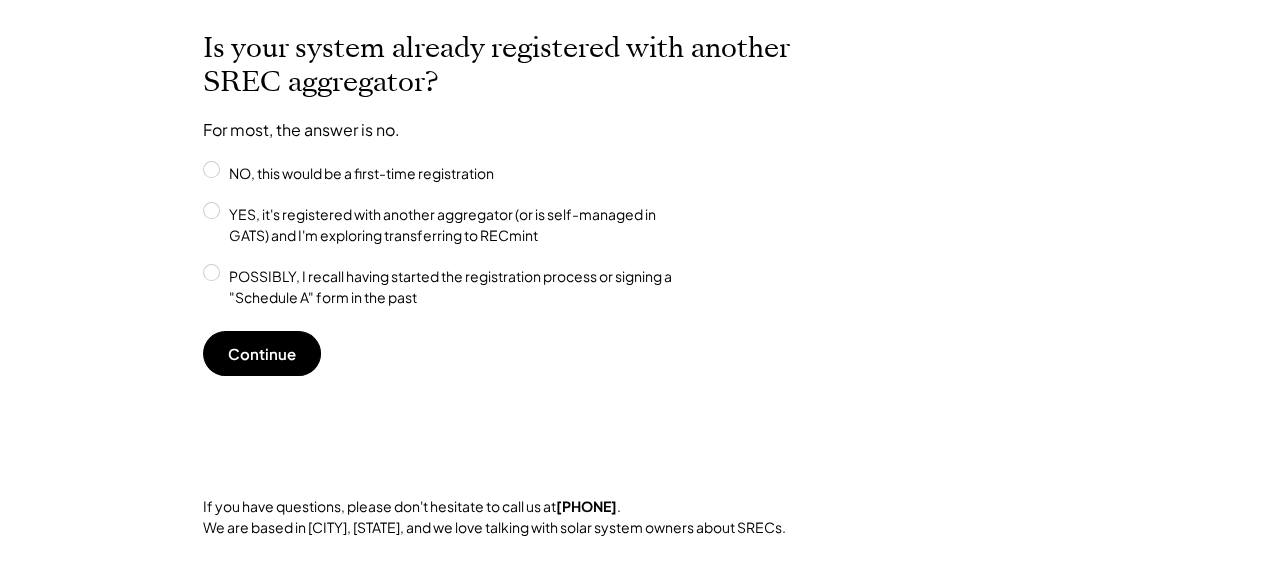 click on "Continue" at bounding box center (262, 353) 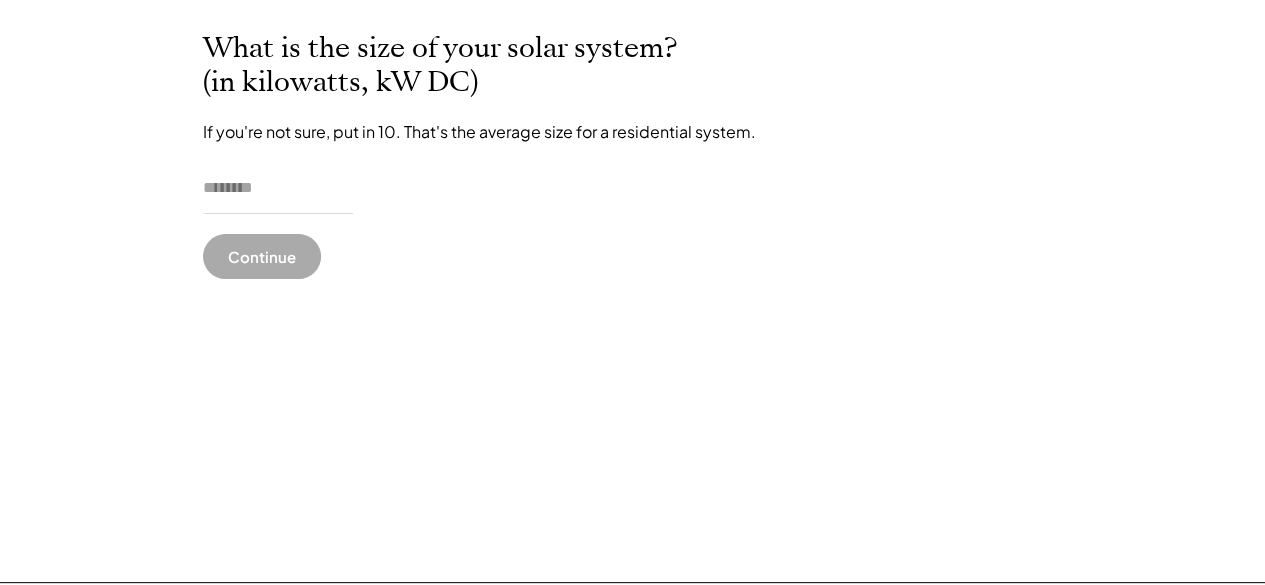 click at bounding box center (278, 189) 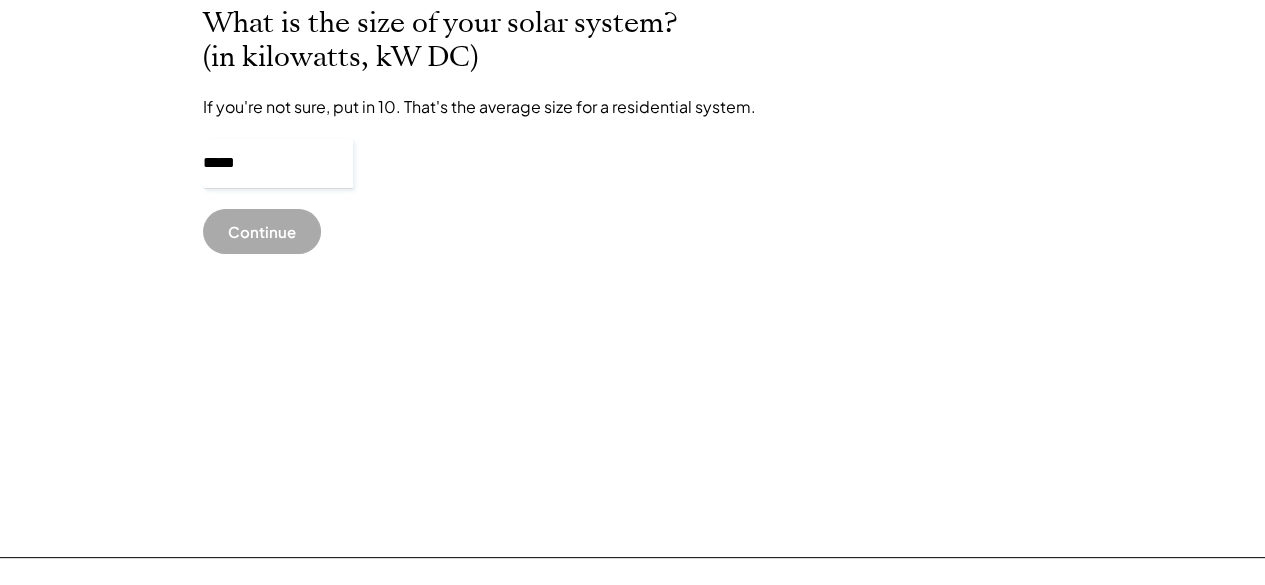 scroll, scrollTop: 136, scrollLeft: 0, axis: vertical 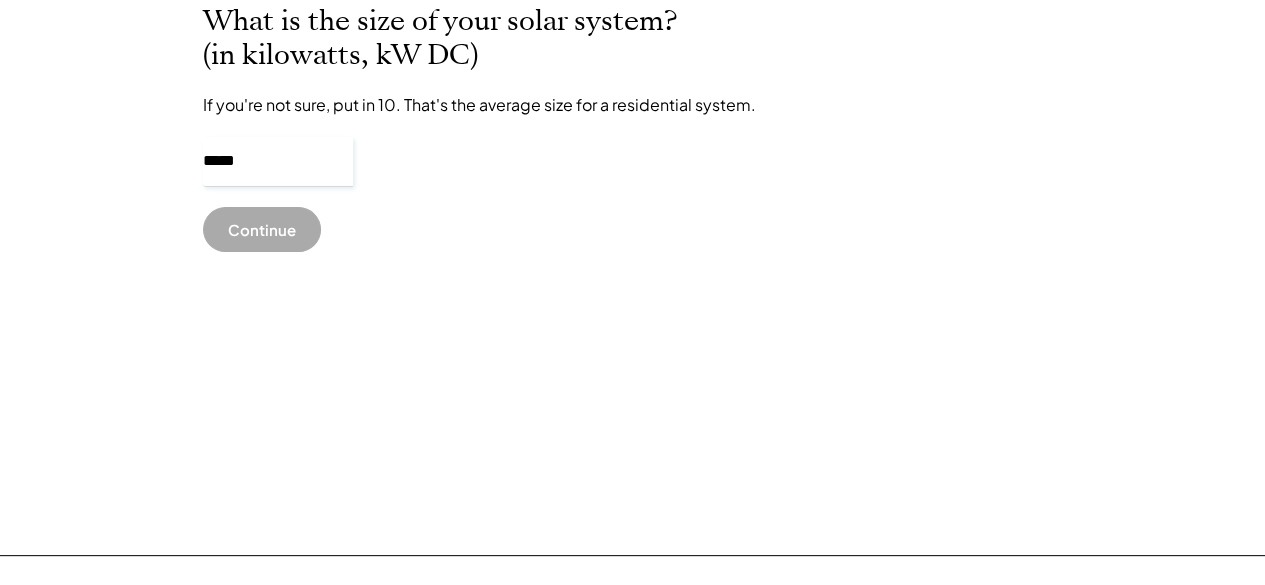 click on "Continue" at bounding box center (262, 229) 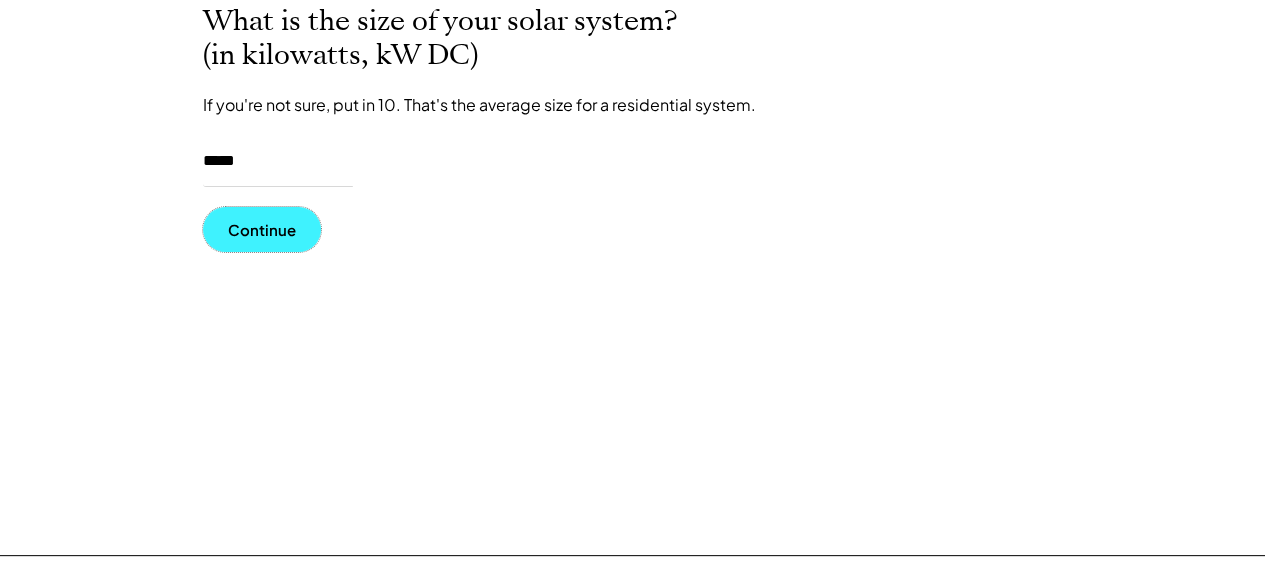 click on "What is the size of your solar system?
(in kilowatts, kW DC) If you're not sure, put in 10. That's the average size for a residential system. Continue" at bounding box center [633, 255] 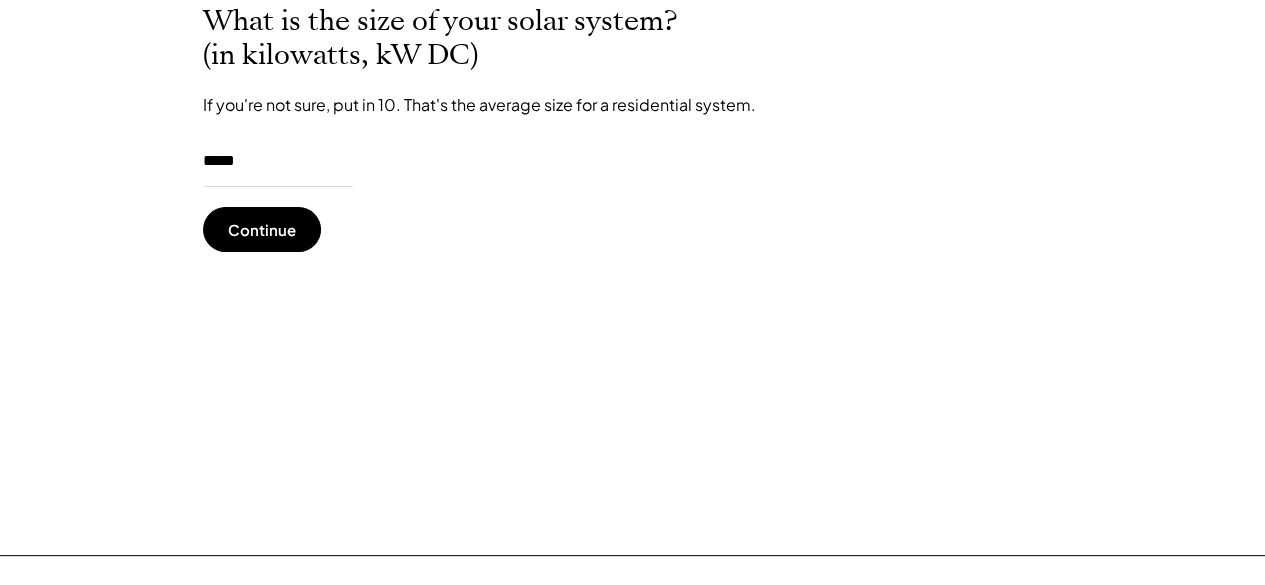 click on "Continue" at bounding box center (262, 229) 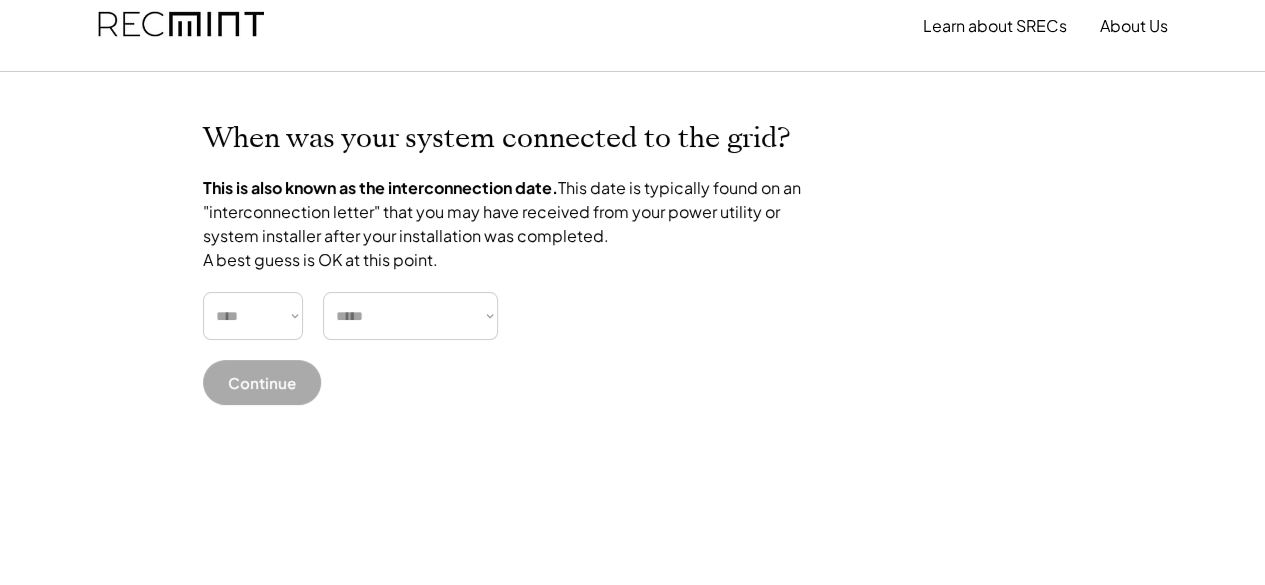 scroll, scrollTop: 20, scrollLeft: 0, axis: vertical 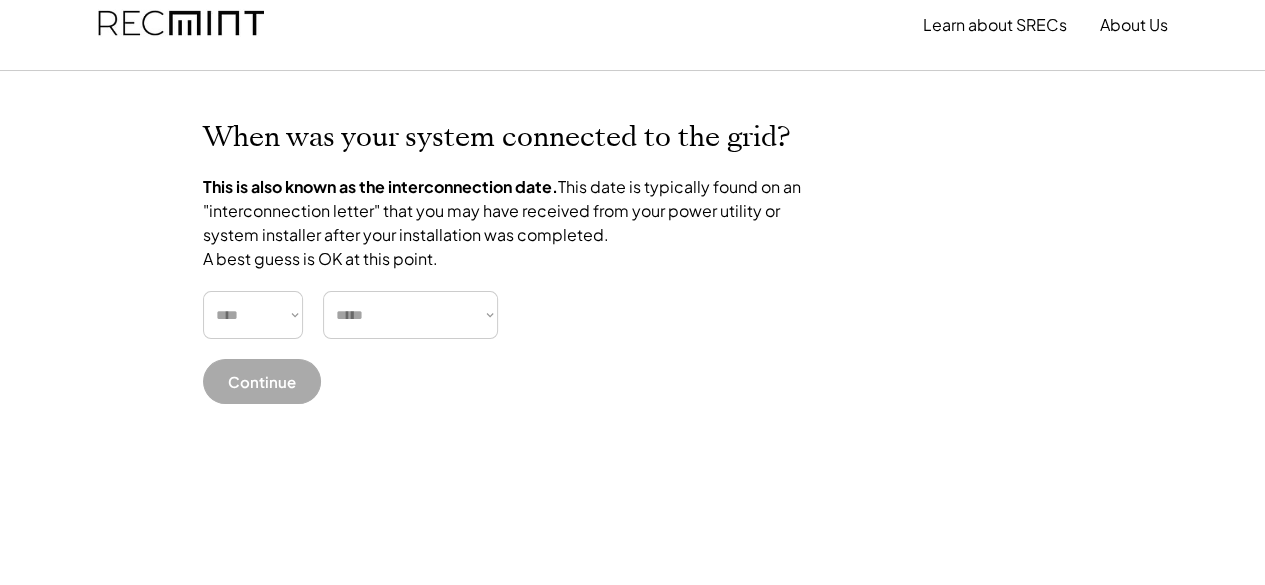 click on "**** **** **** **** **** **** **** **** **** **** **** **** **** **** ****" at bounding box center [253, 315] 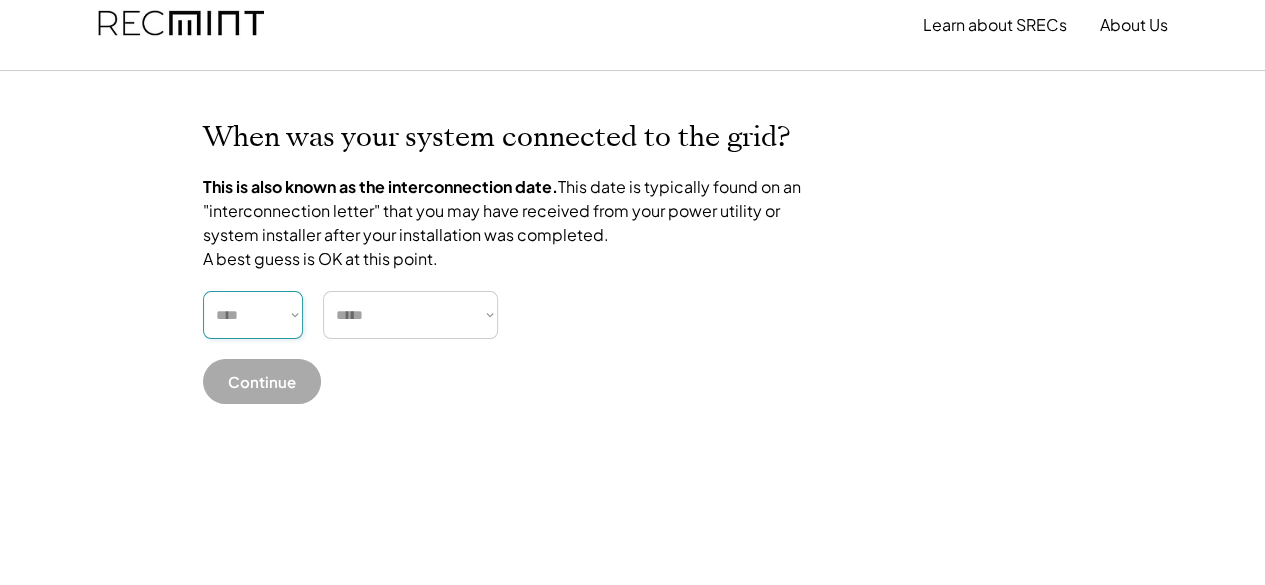 select on "****" 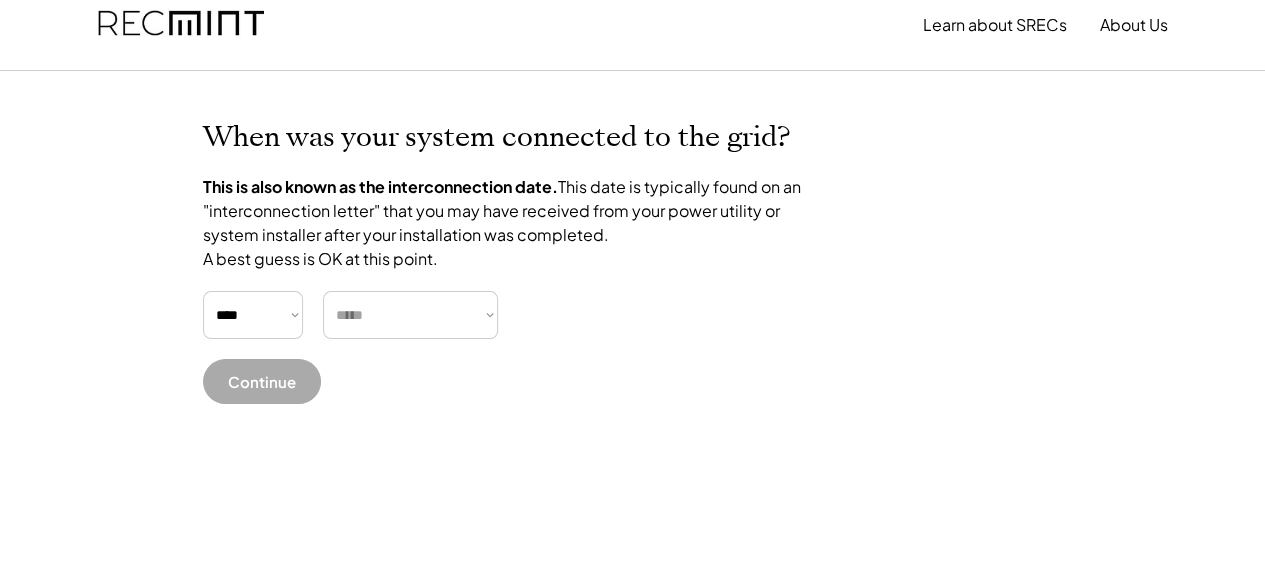 click on "***** ******* ******** ***** ***** *** **** **** ****** ********* ******* ******** ********" at bounding box center [410, 315] 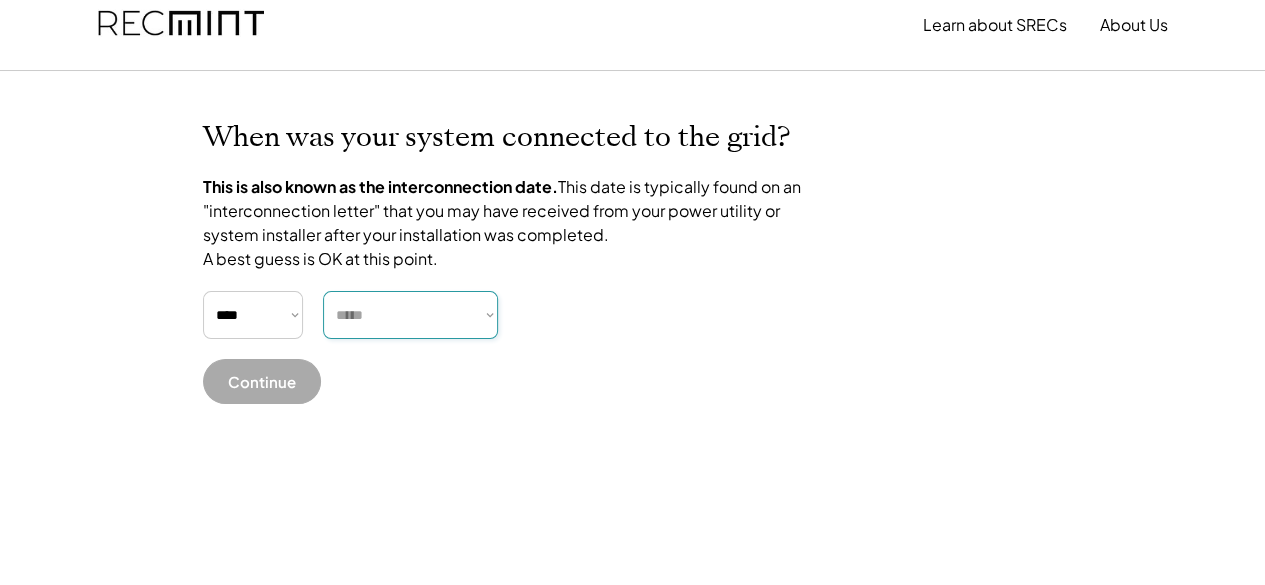 select on "******" 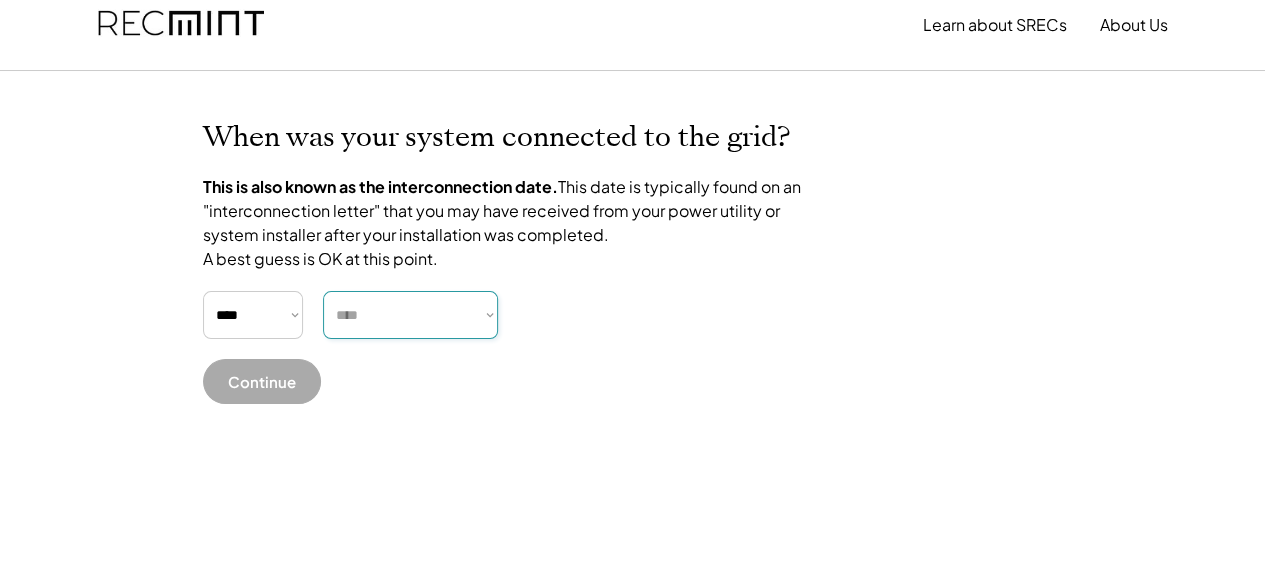 click on "***** ******* ******** ***** ***** *** **** **** ****** ********* ******* ******** ********" at bounding box center [410, 315] 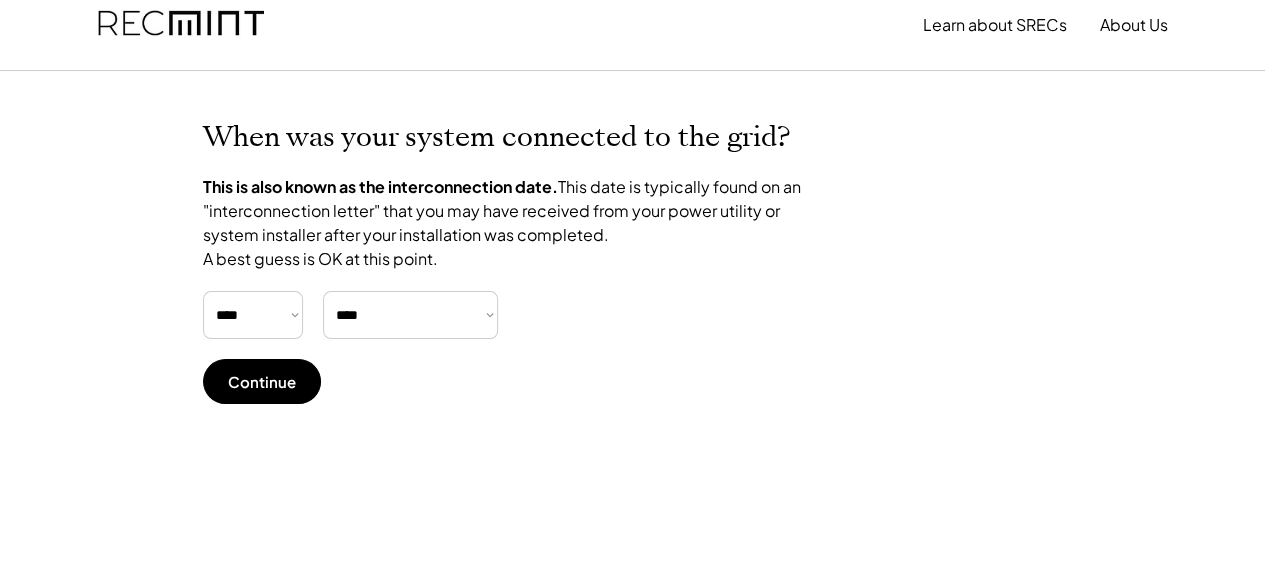 click on "Continue" at bounding box center [262, 381] 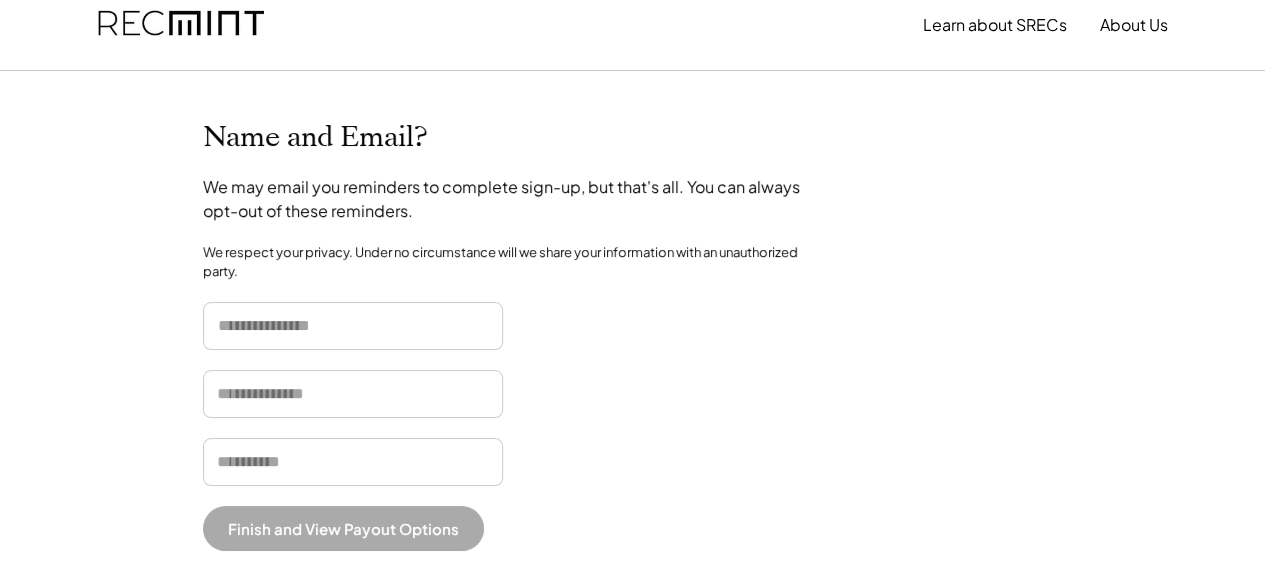 click at bounding box center (353, 326) 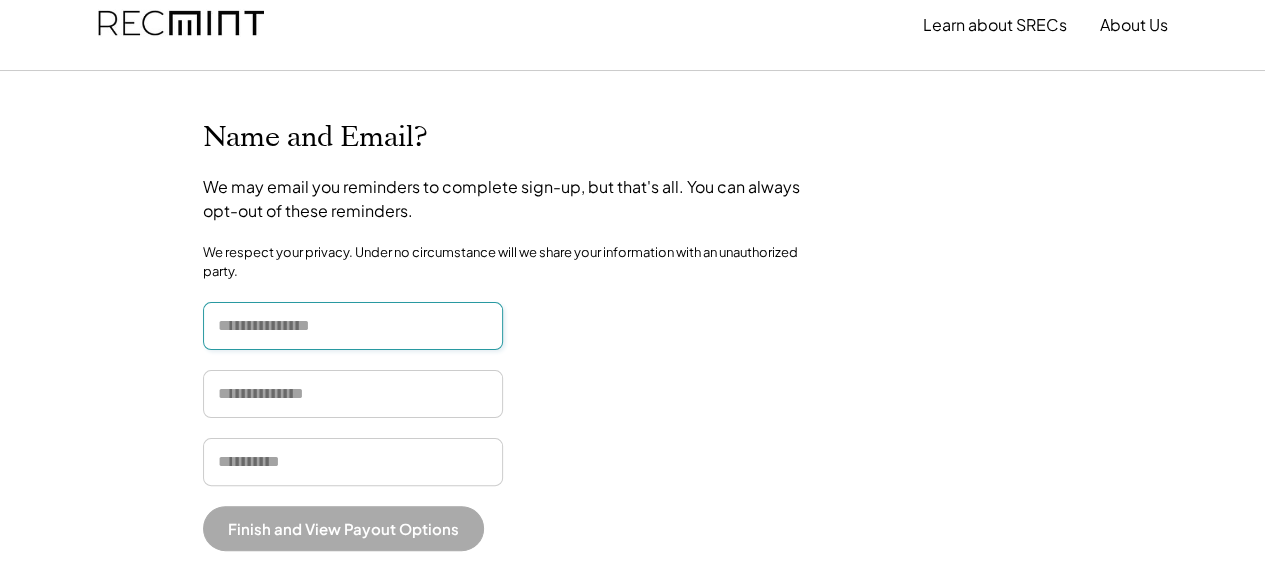 click at bounding box center [353, 326] 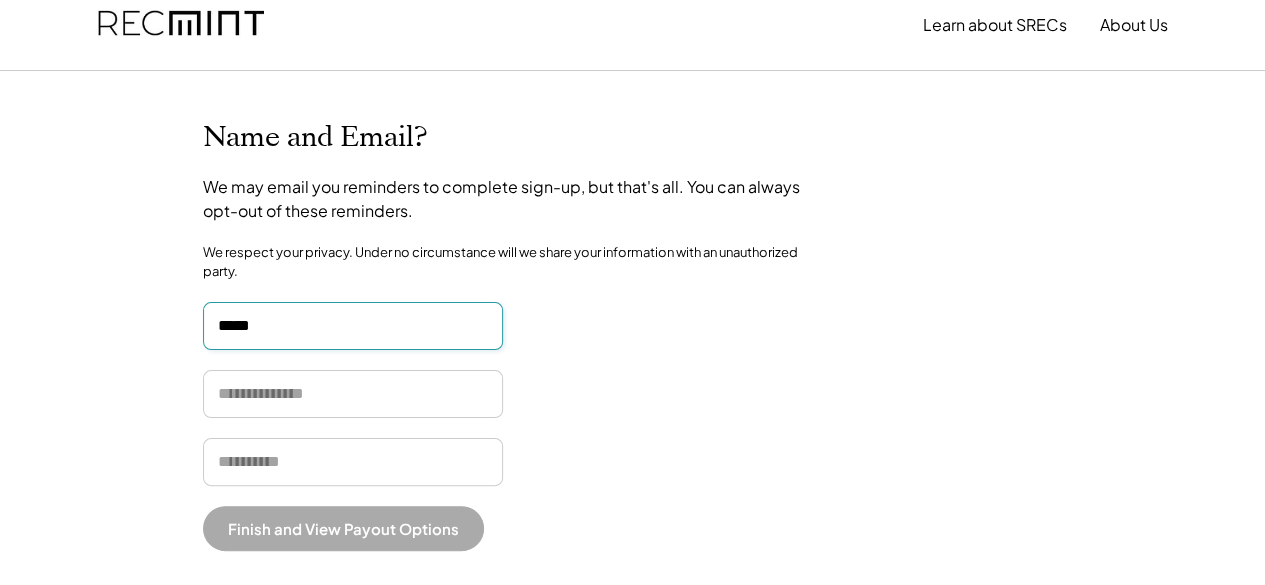 type on "*****" 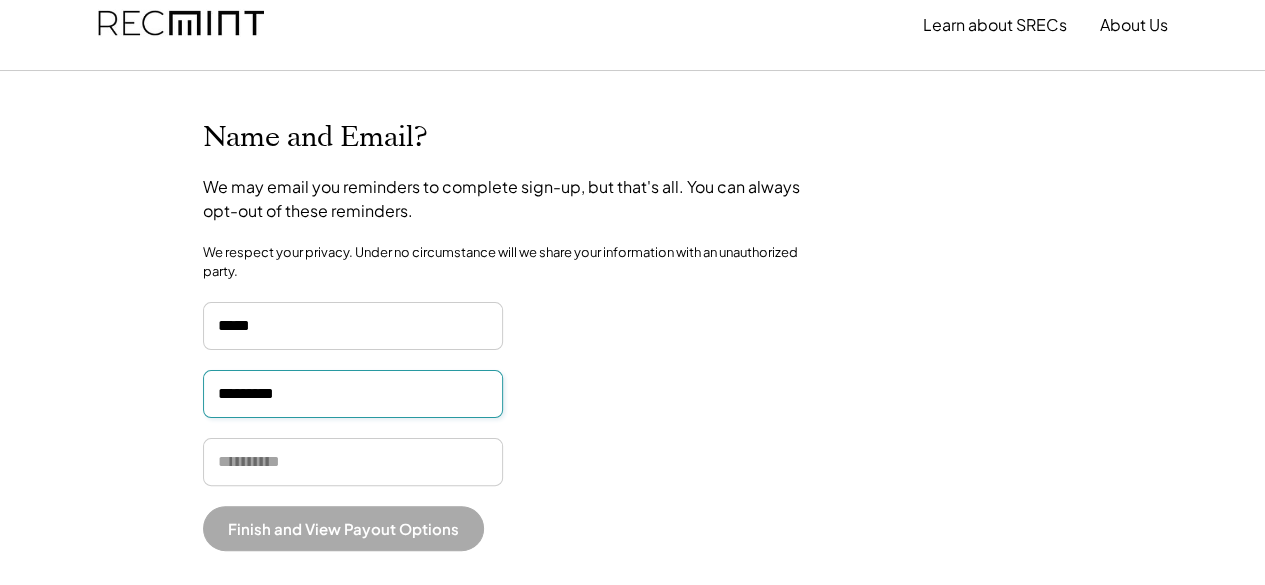 type on "*********" 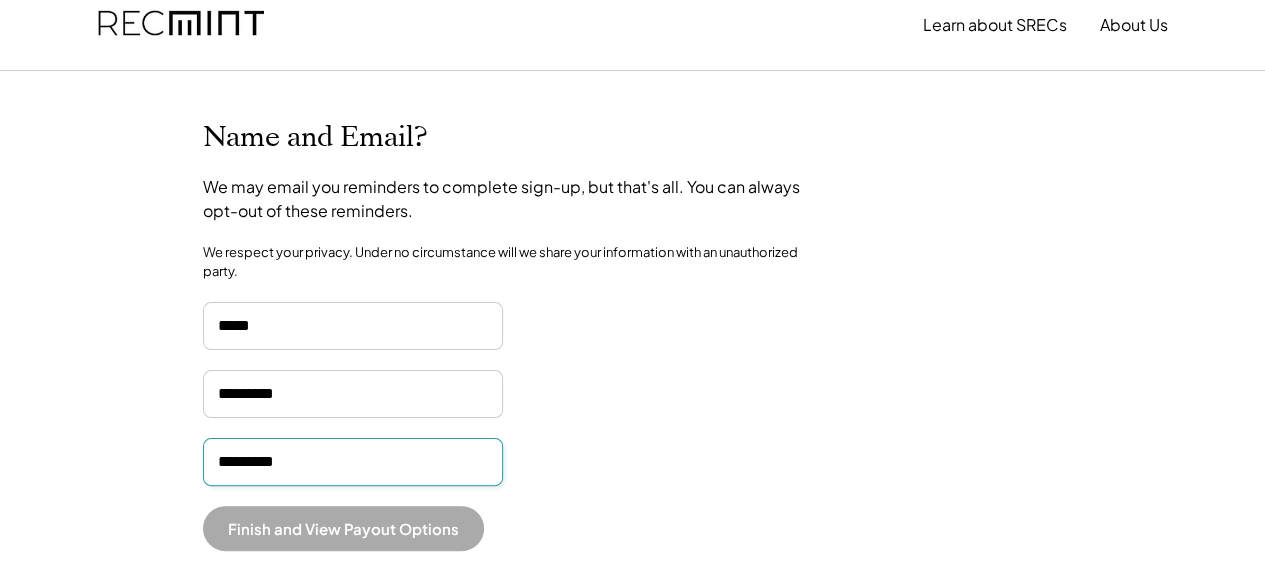 type on "*********" 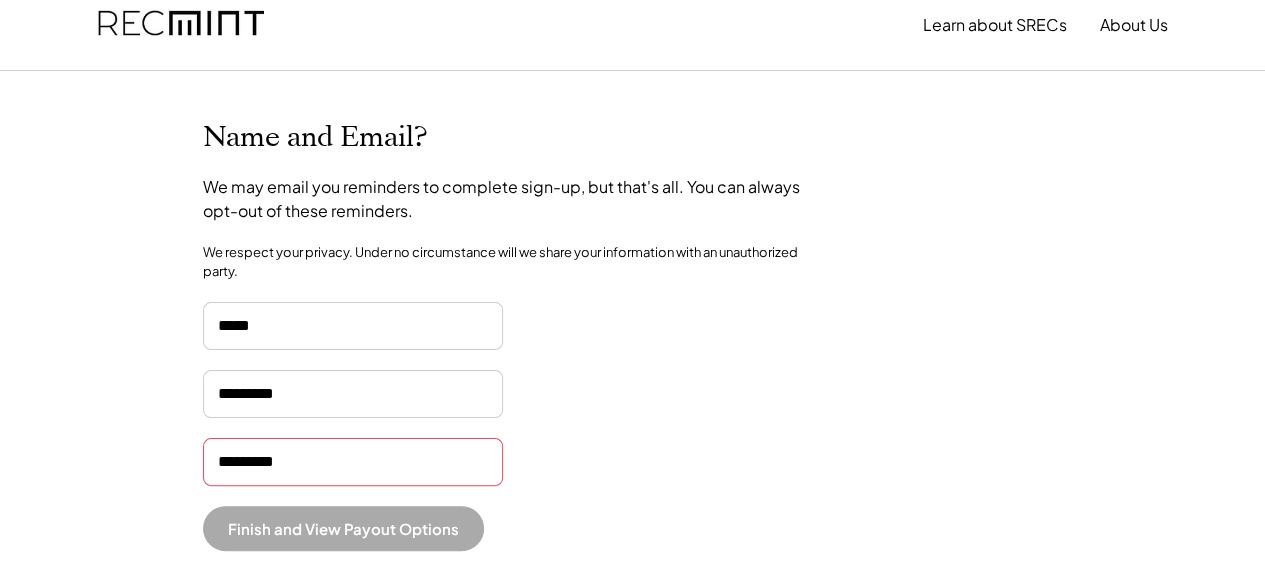 click on "*********" at bounding box center (353, 462) 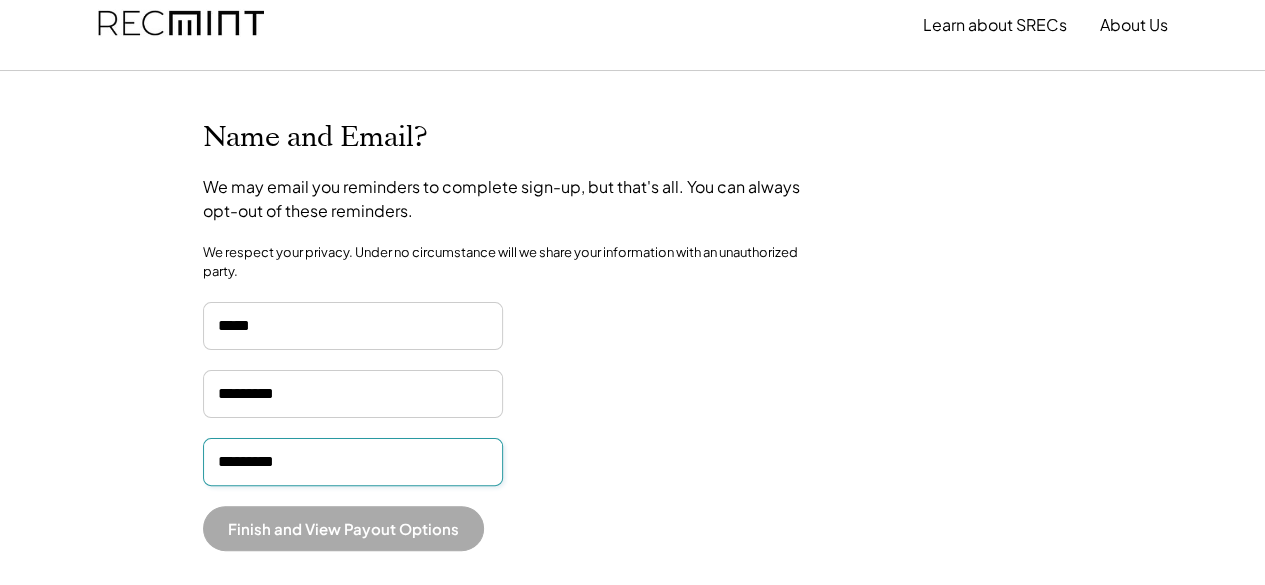 click on "*********" at bounding box center [353, 462] 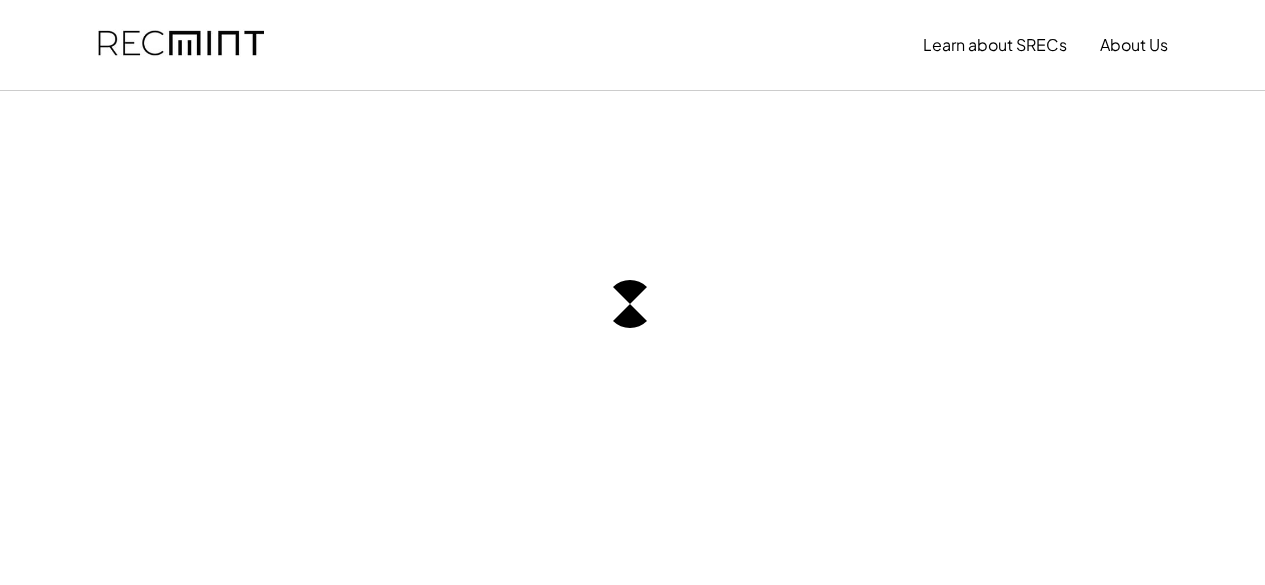 scroll, scrollTop: 0, scrollLeft: 0, axis: both 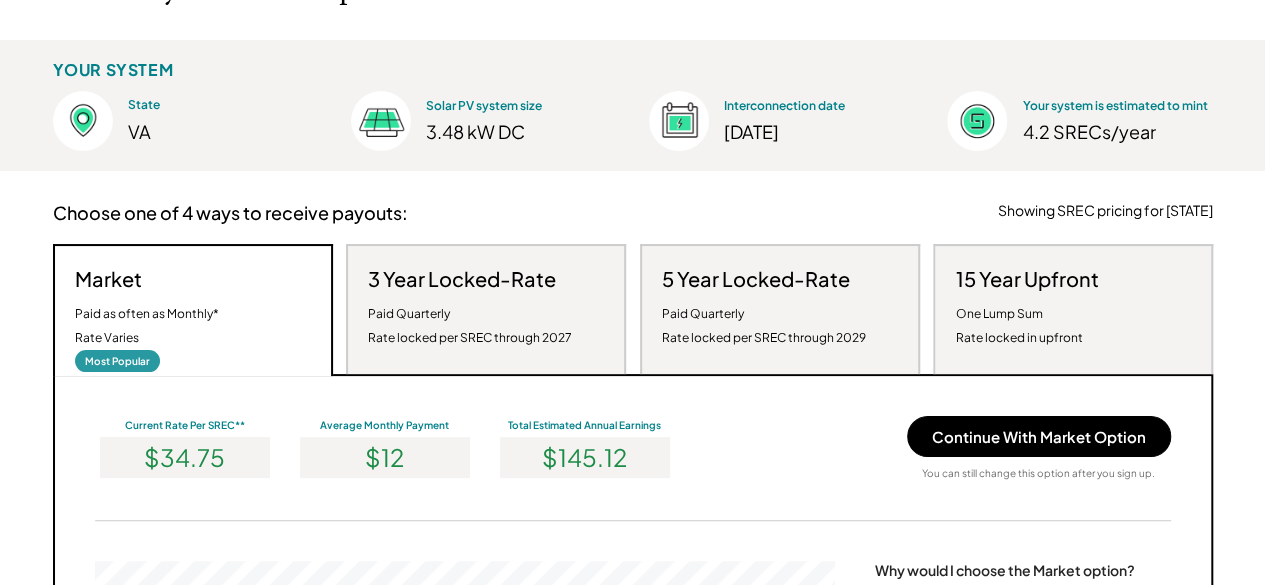 click on "Paid Quarterly
Rate locked per SREC through 2027" at bounding box center (470, 326) 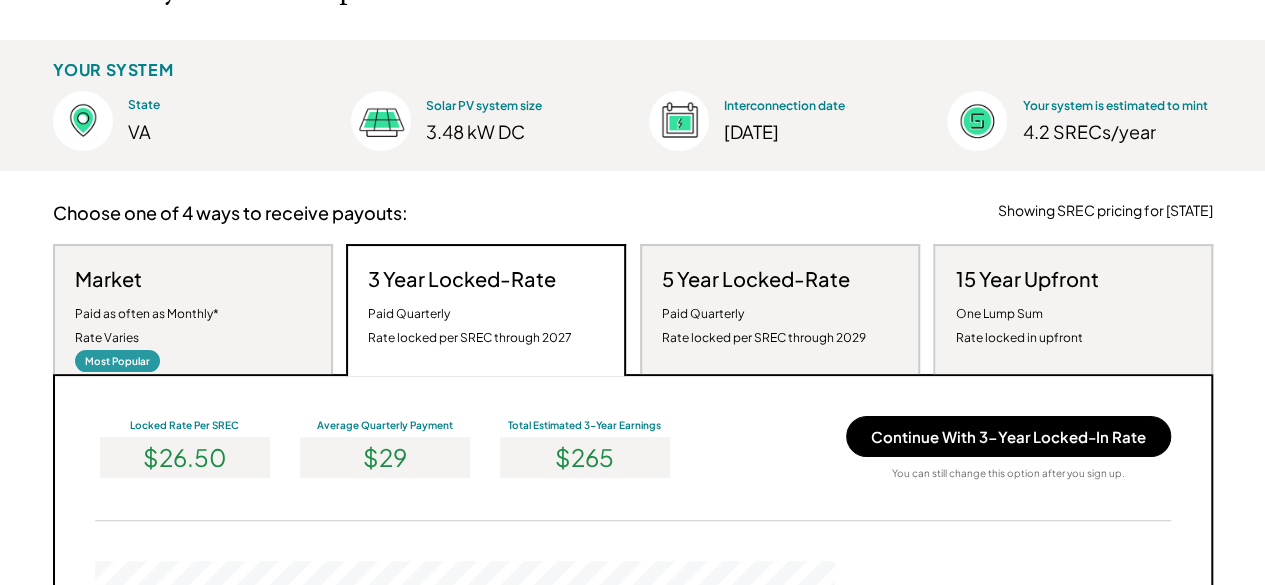 scroll, scrollTop: 999620, scrollLeft: 999260, axis: both 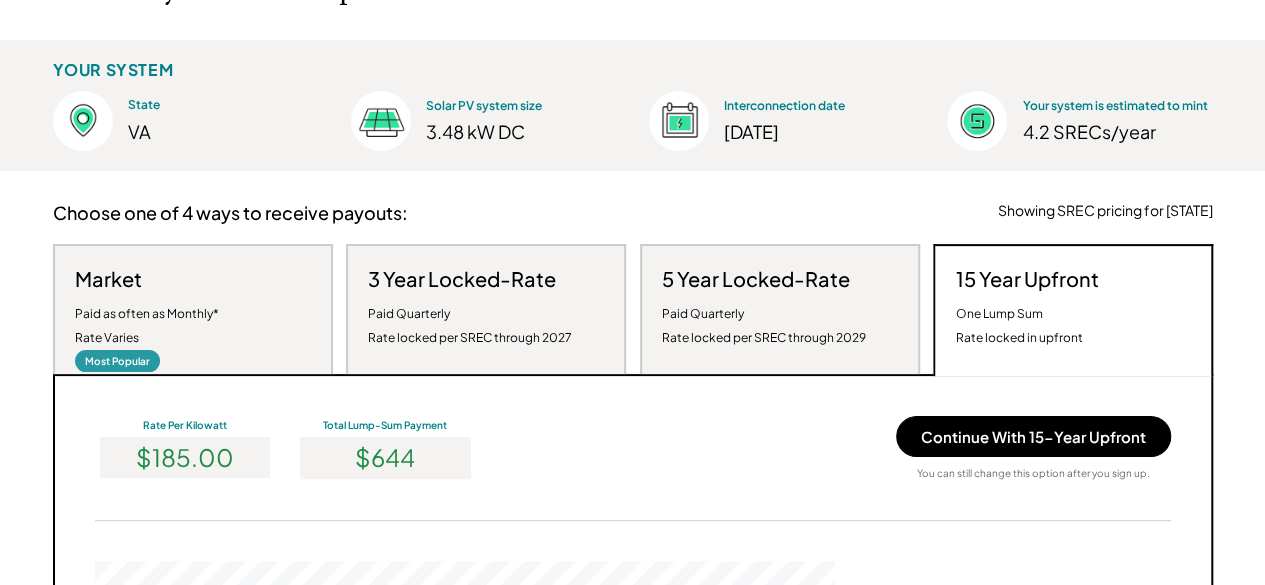 click on "Paid Quarterly
Rate locked per SREC through 2027" at bounding box center [470, 326] 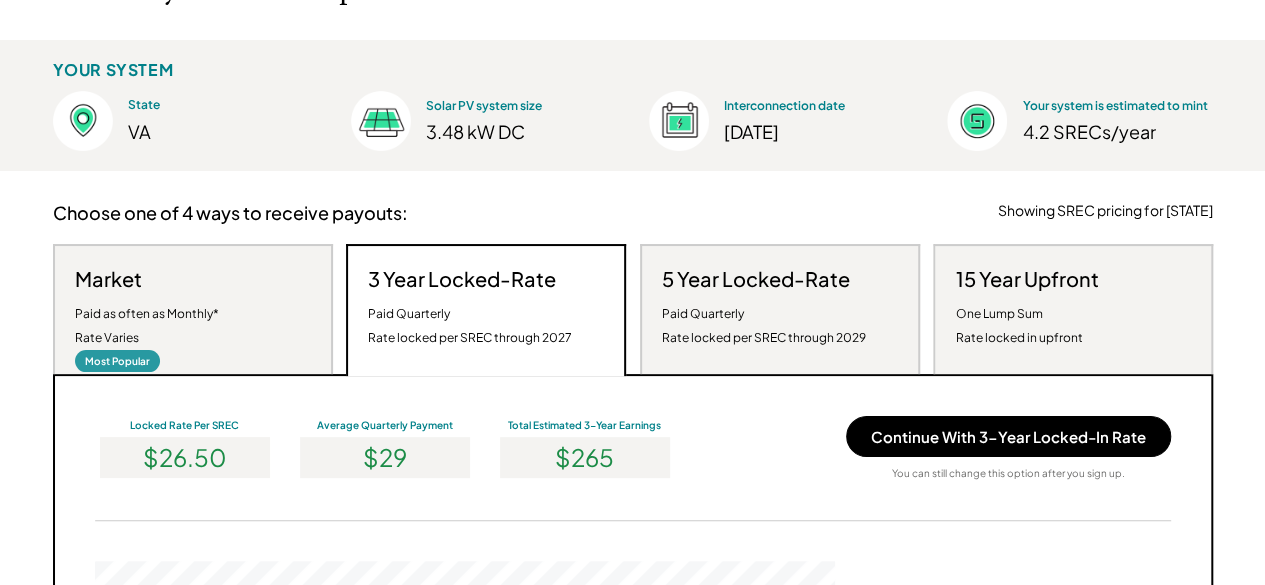 scroll, scrollTop: 999620, scrollLeft: 999260, axis: both 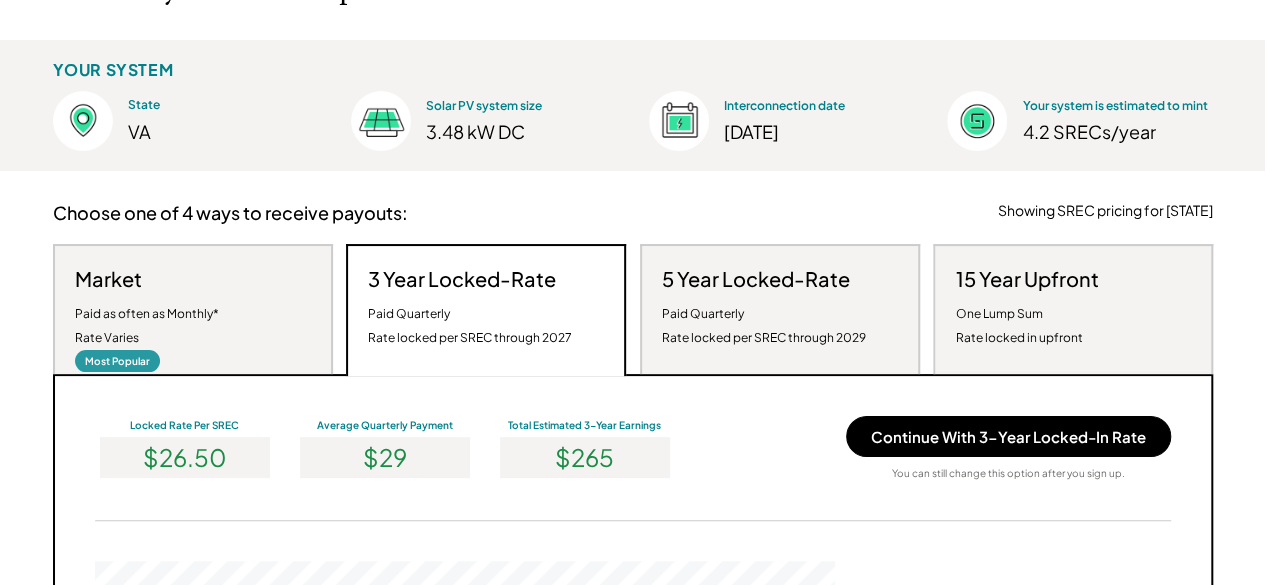 click on "Paid Quarterly
Rate locked per SREC through 2029" at bounding box center (764, 326) 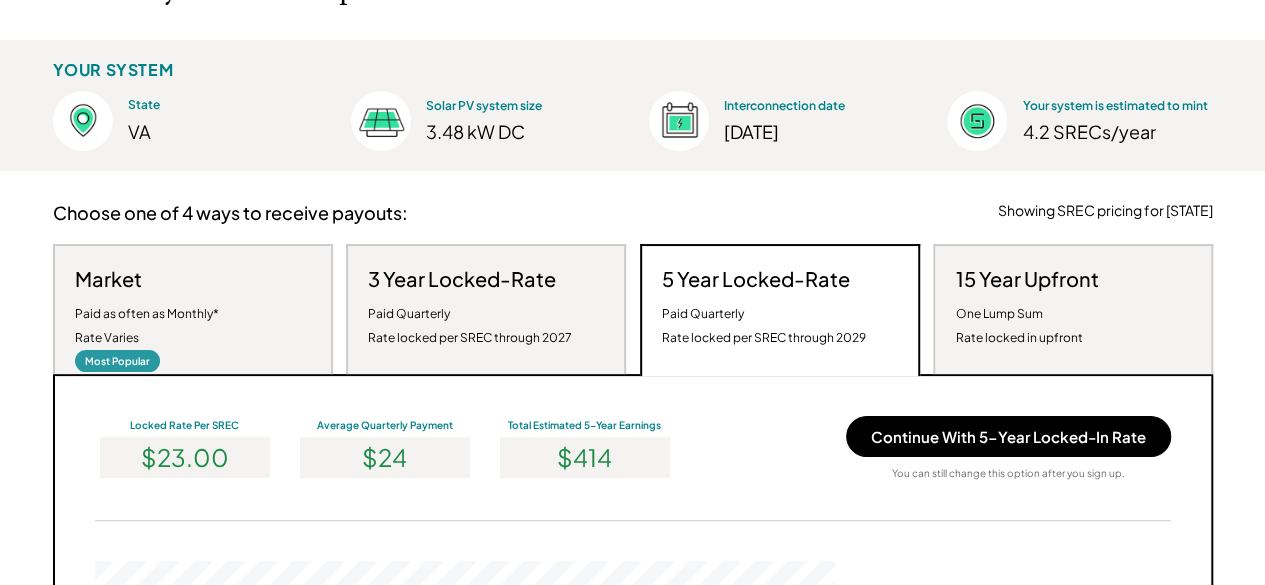scroll, scrollTop: 999620, scrollLeft: 999260, axis: both 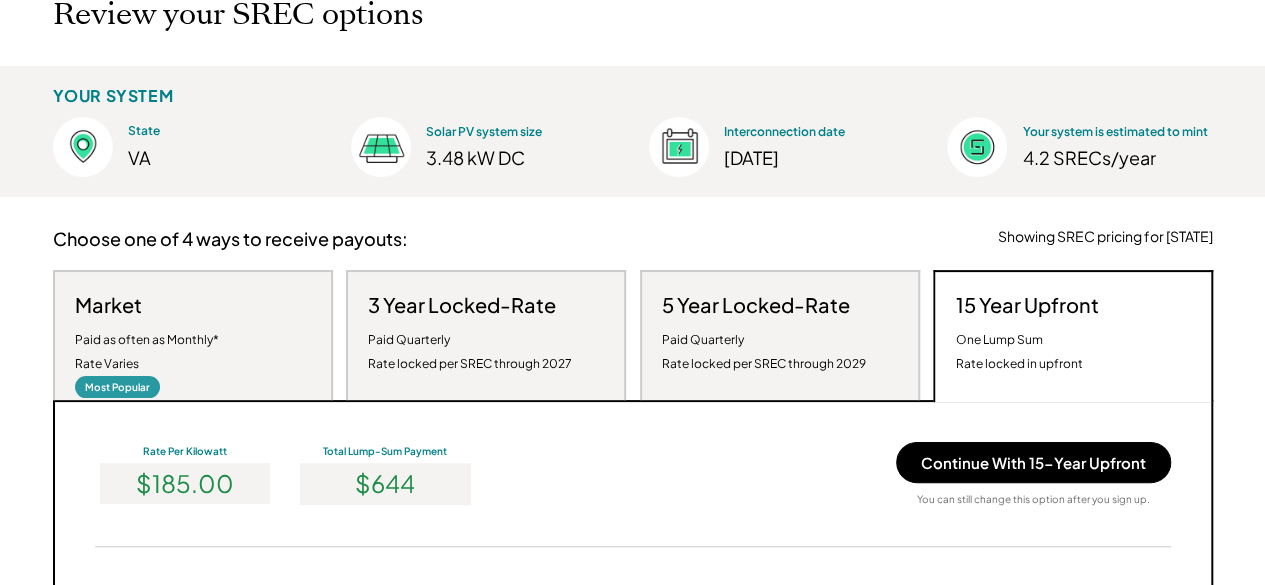 click on "3 Year Locked-Rate Paid Quarterly
Rate locked per SREC through 2027" at bounding box center (470, 334) 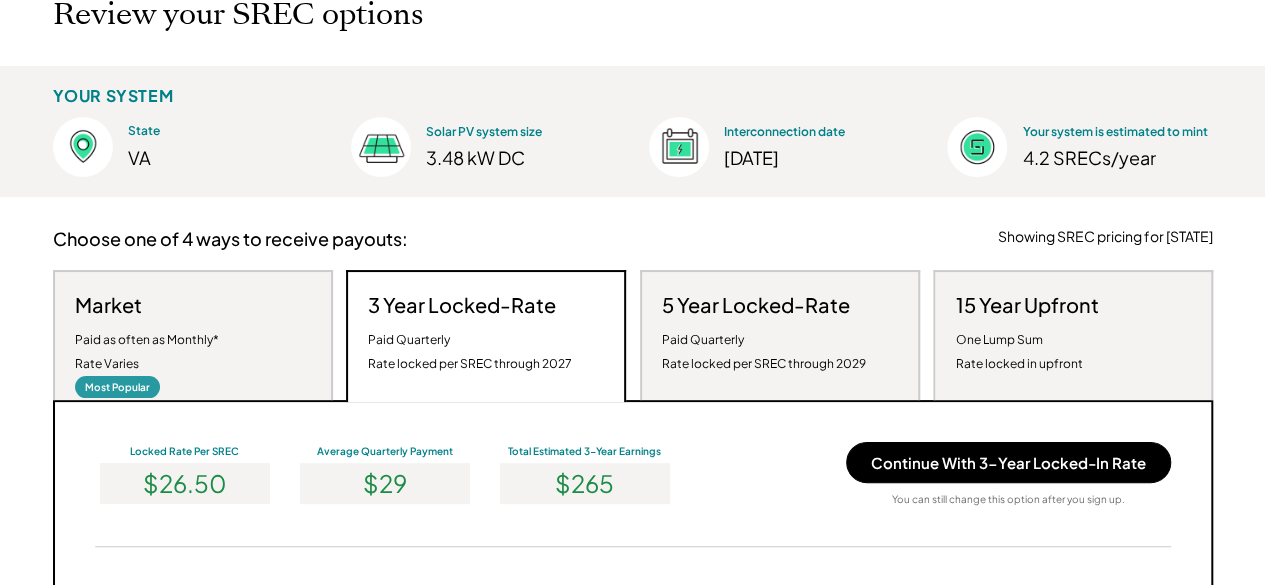 scroll, scrollTop: 999620, scrollLeft: 999260, axis: both 